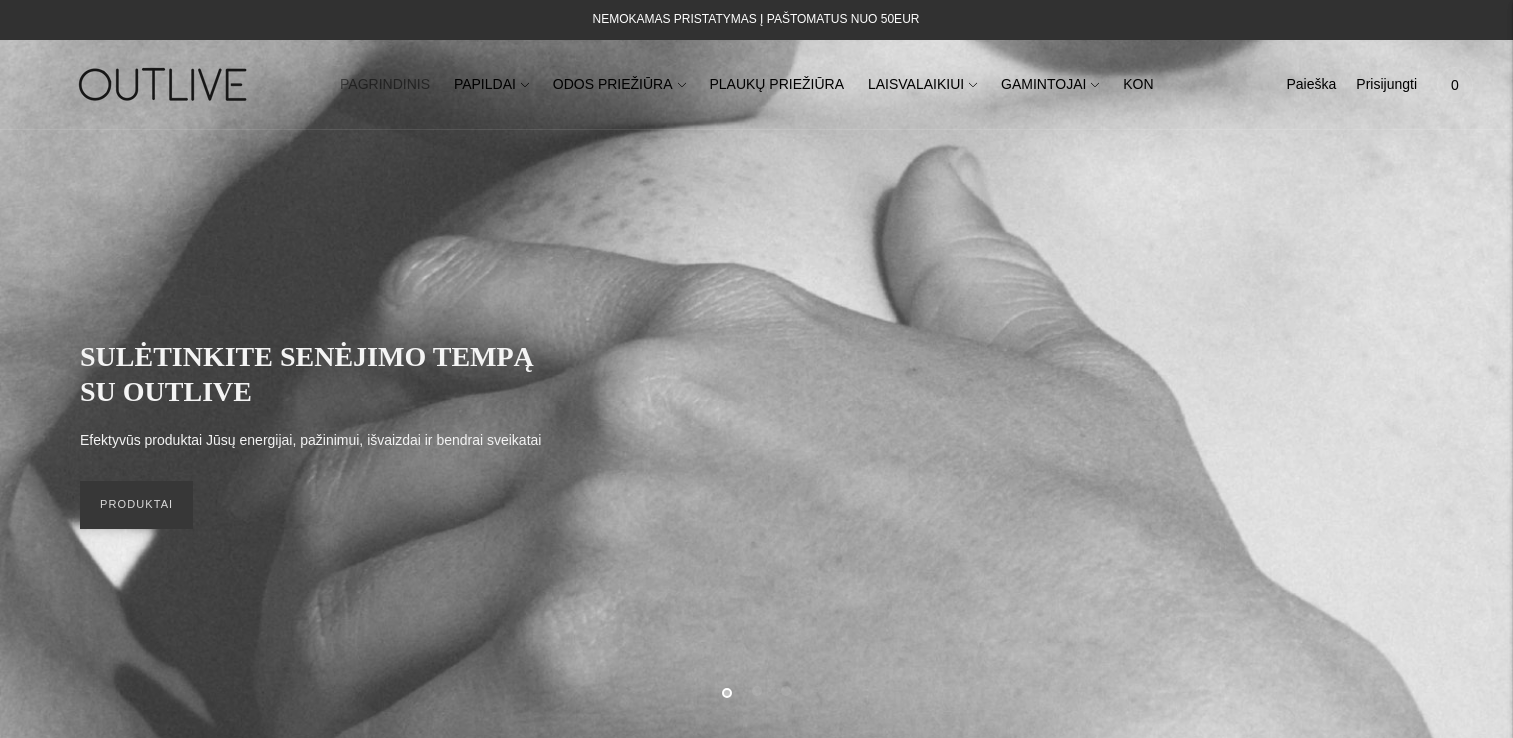scroll, scrollTop: 0, scrollLeft: 0, axis: both 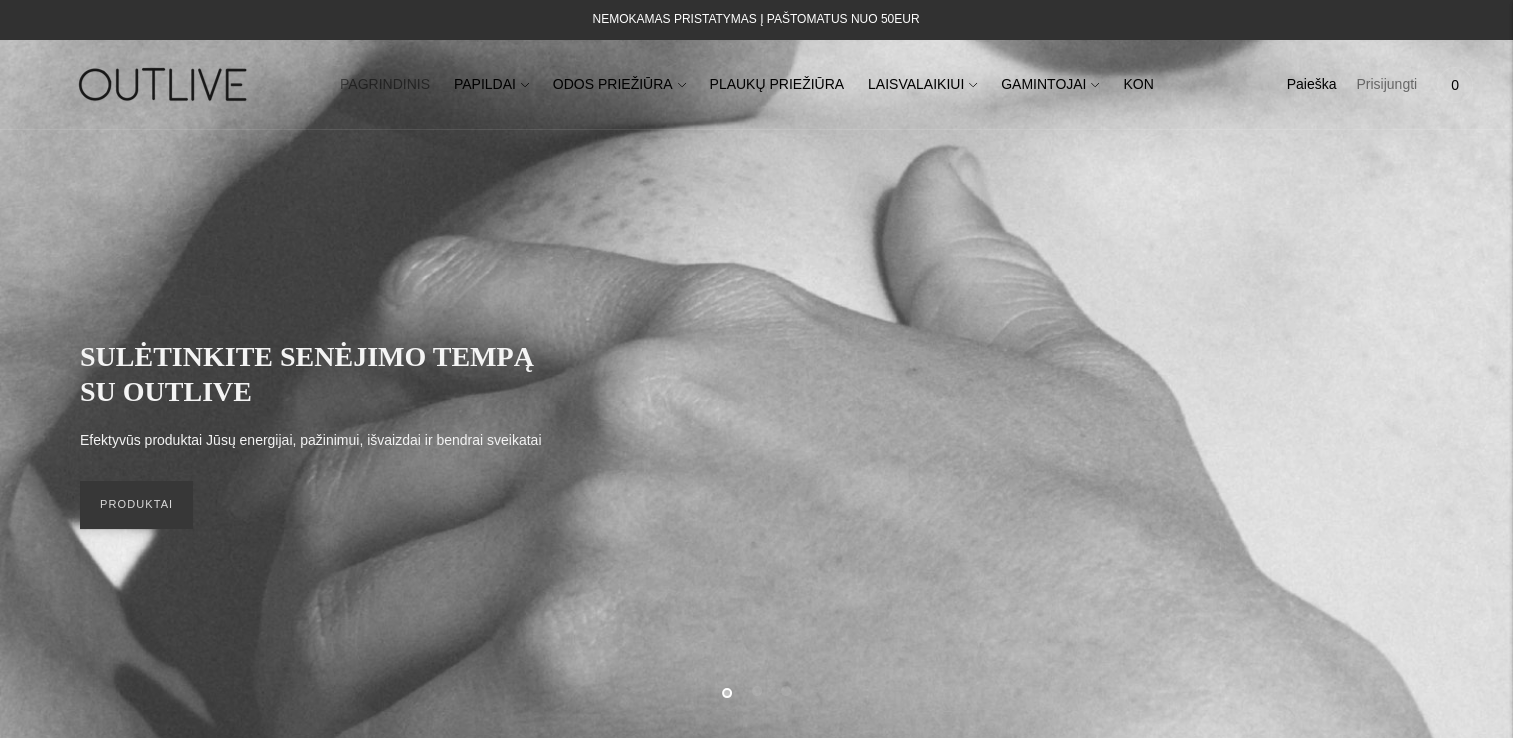click on "Prisijungti" 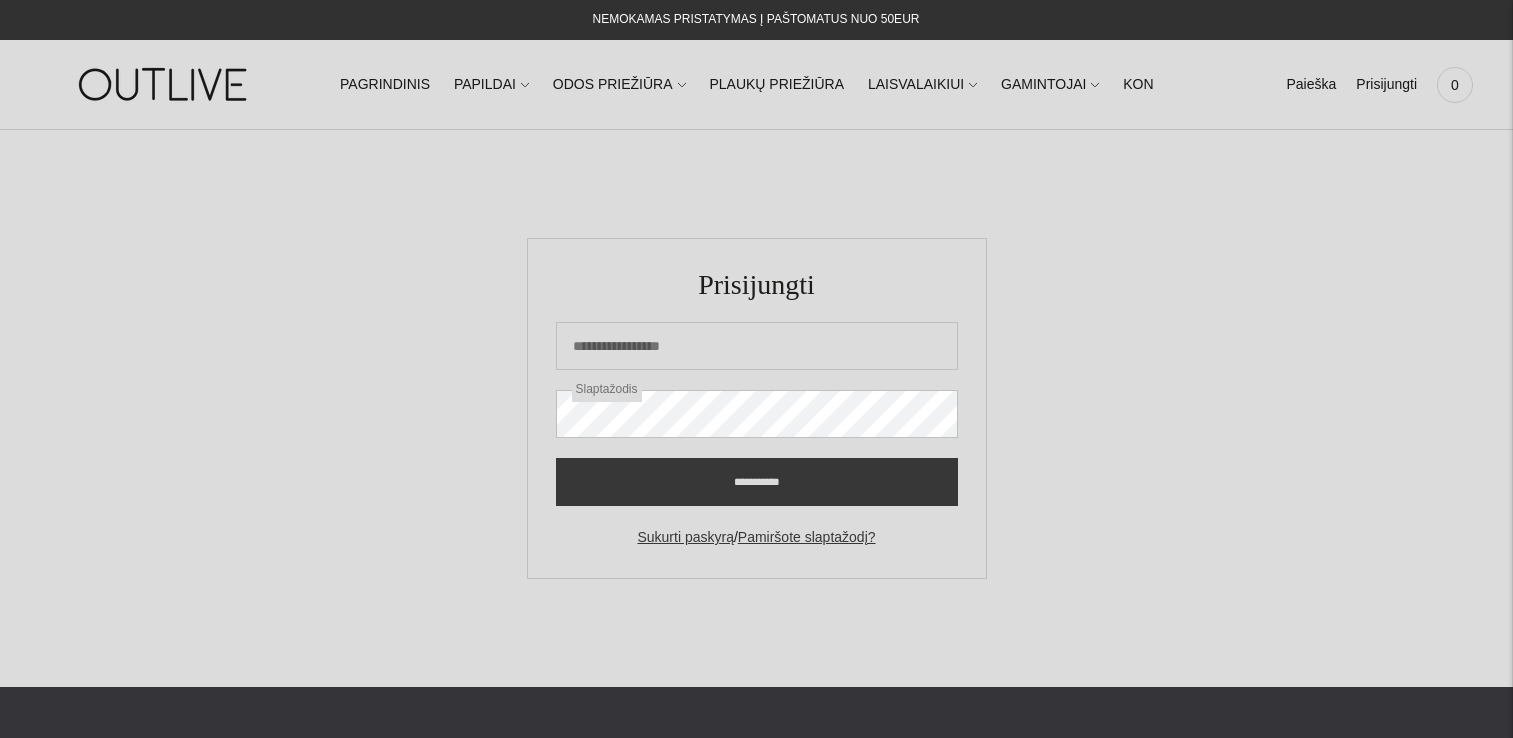 scroll, scrollTop: 0, scrollLeft: 0, axis: both 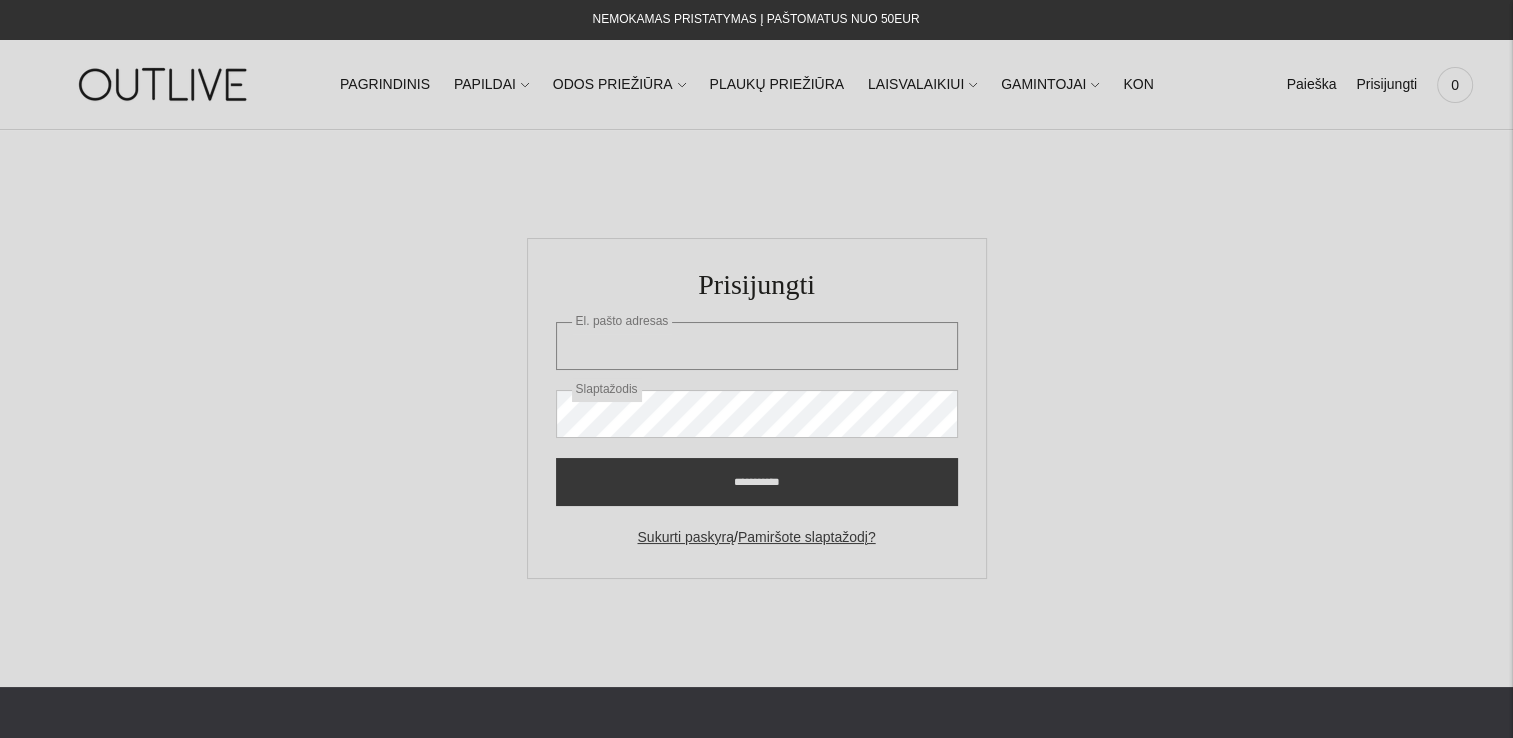 click on "El. pašto adresas" at bounding box center [757, 346] 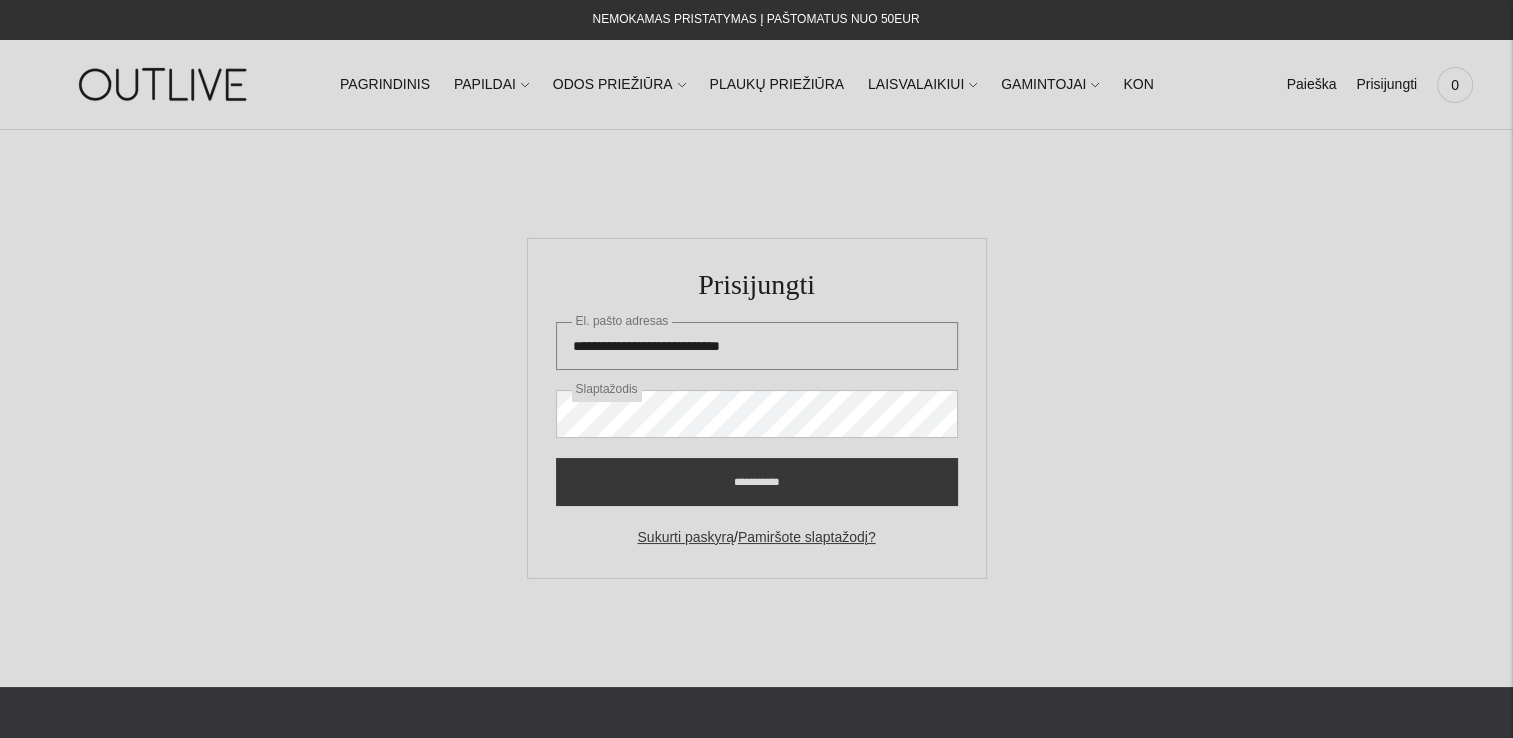 type on "**********" 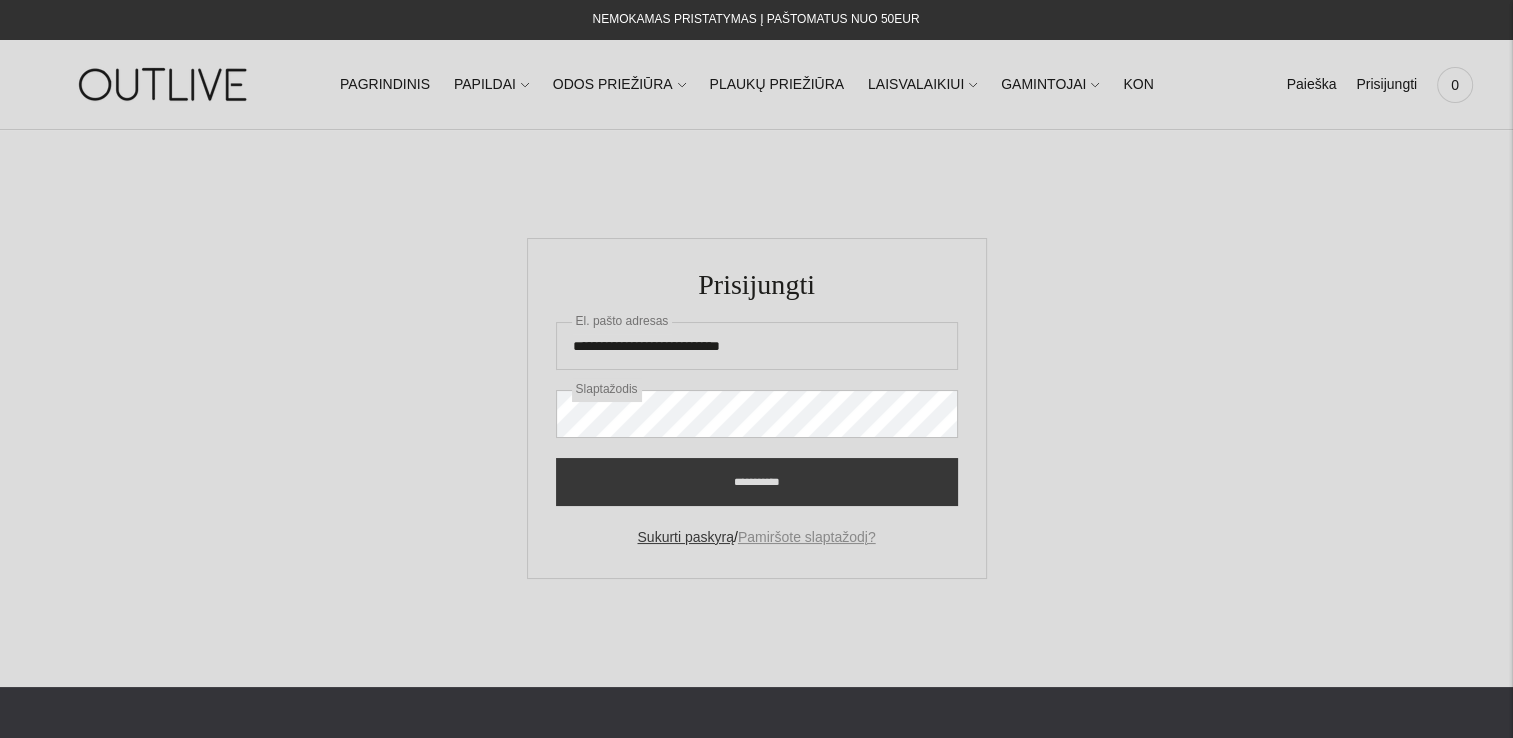 click on "Pamiršote slaptažodį?" at bounding box center [807, 537] 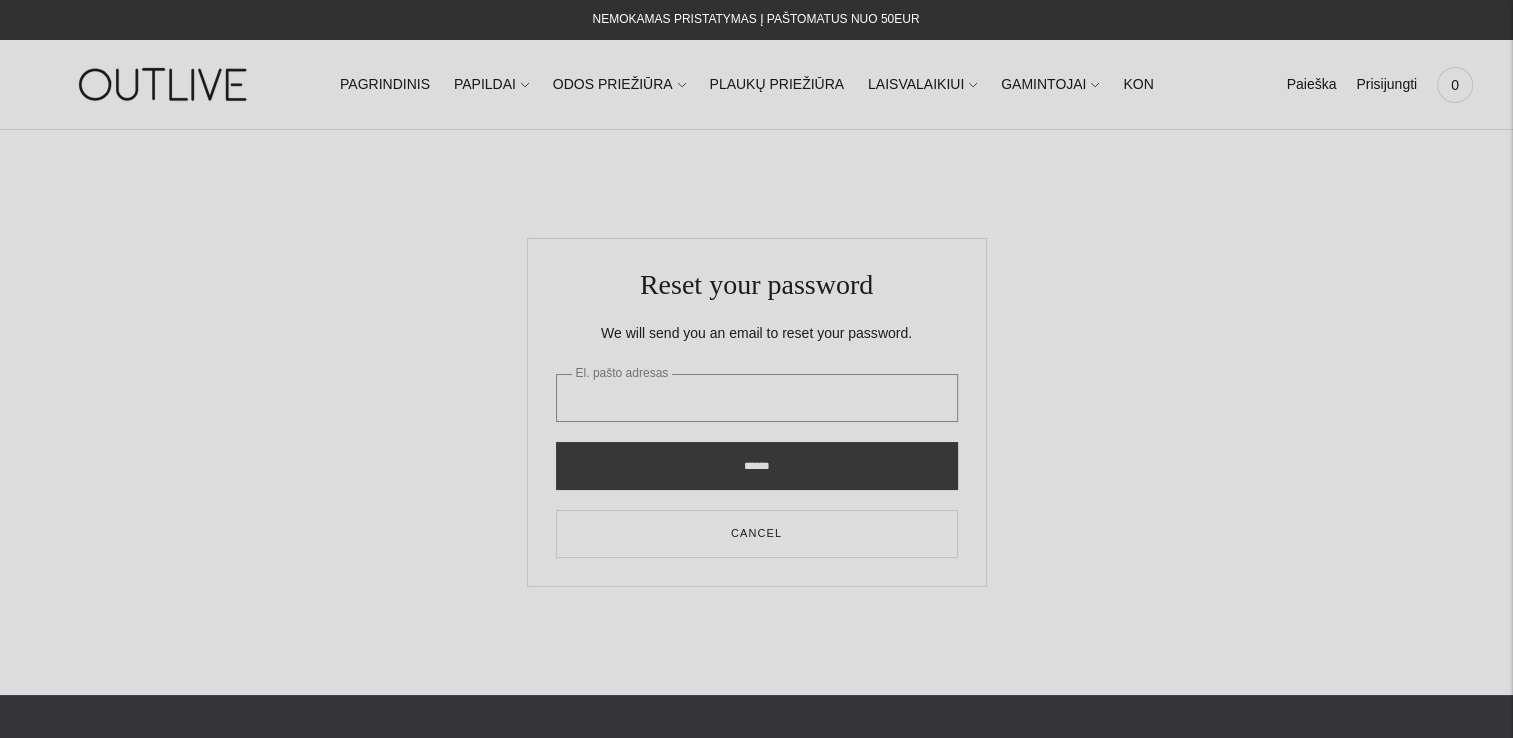 click on "El. pašto adresas" at bounding box center [757, 398] 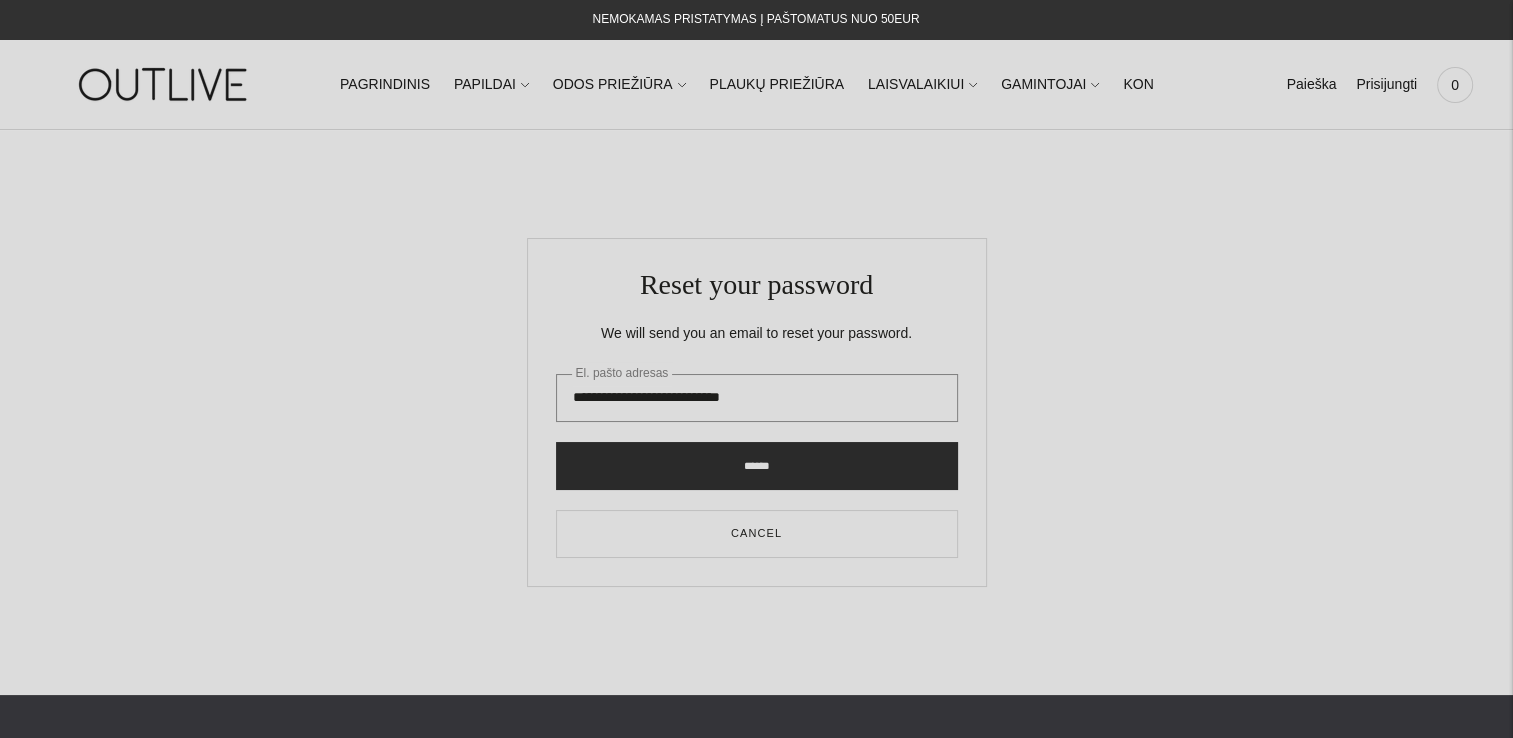 type on "**********" 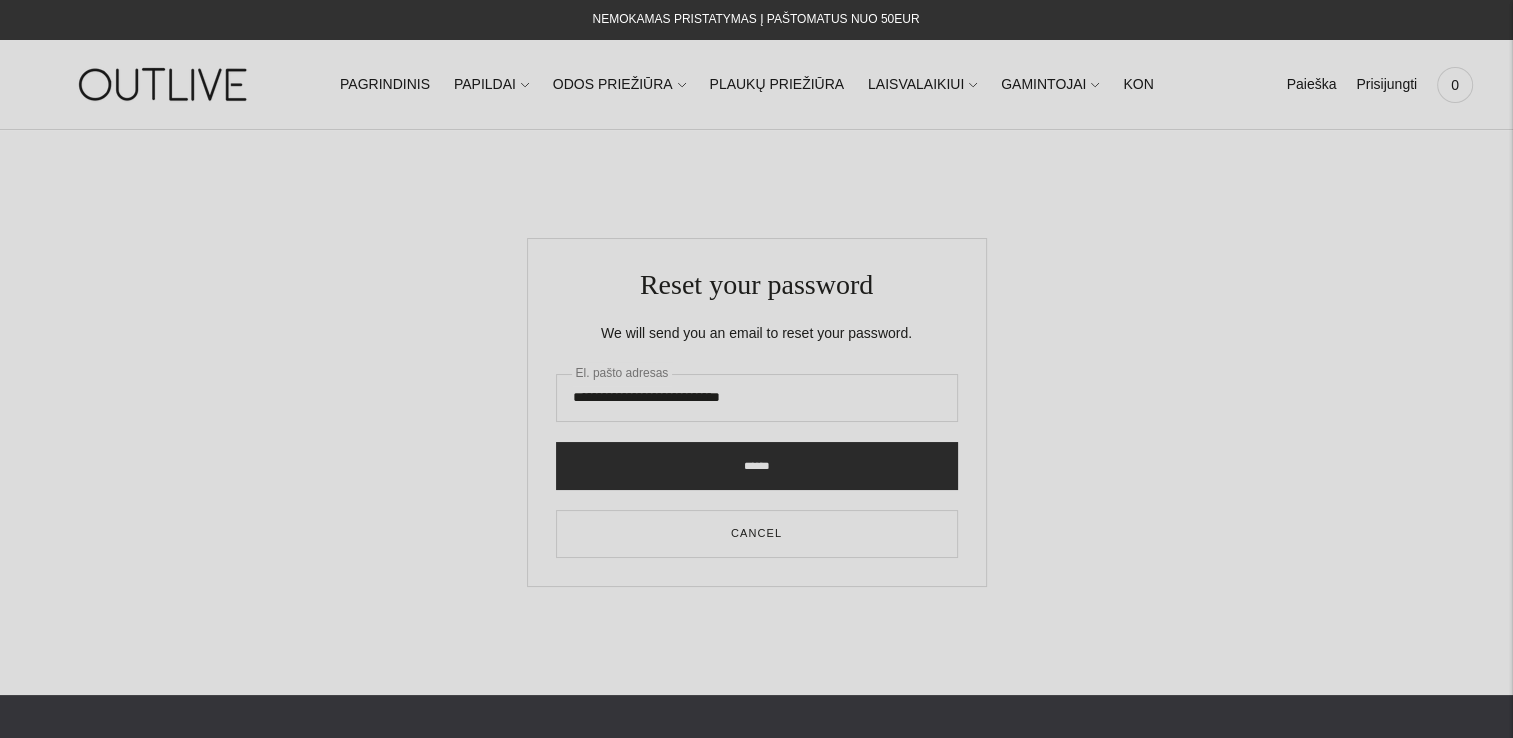 click on "******" at bounding box center [757, 466] 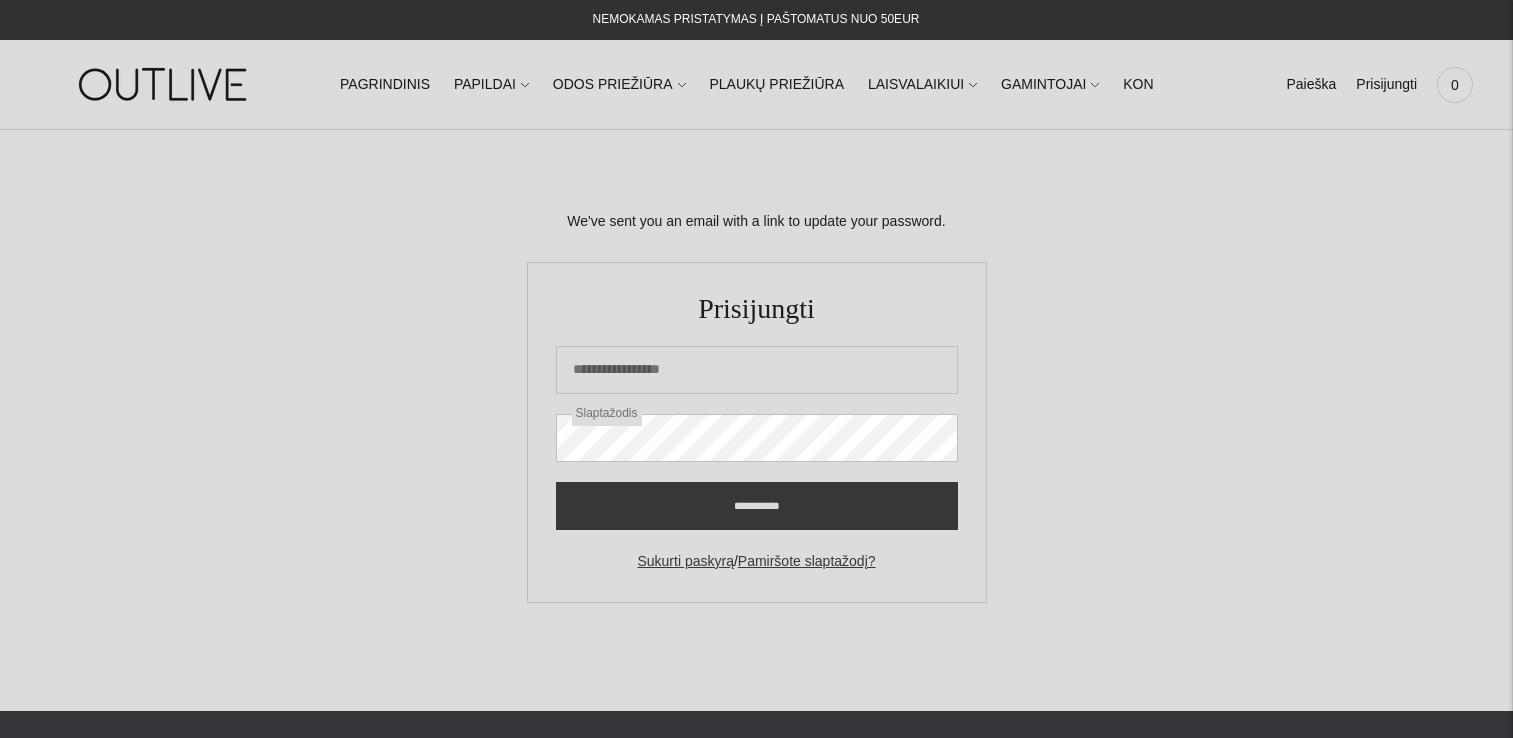 scroll, scrollTop: 0, scrollLeft: 0, axis: both 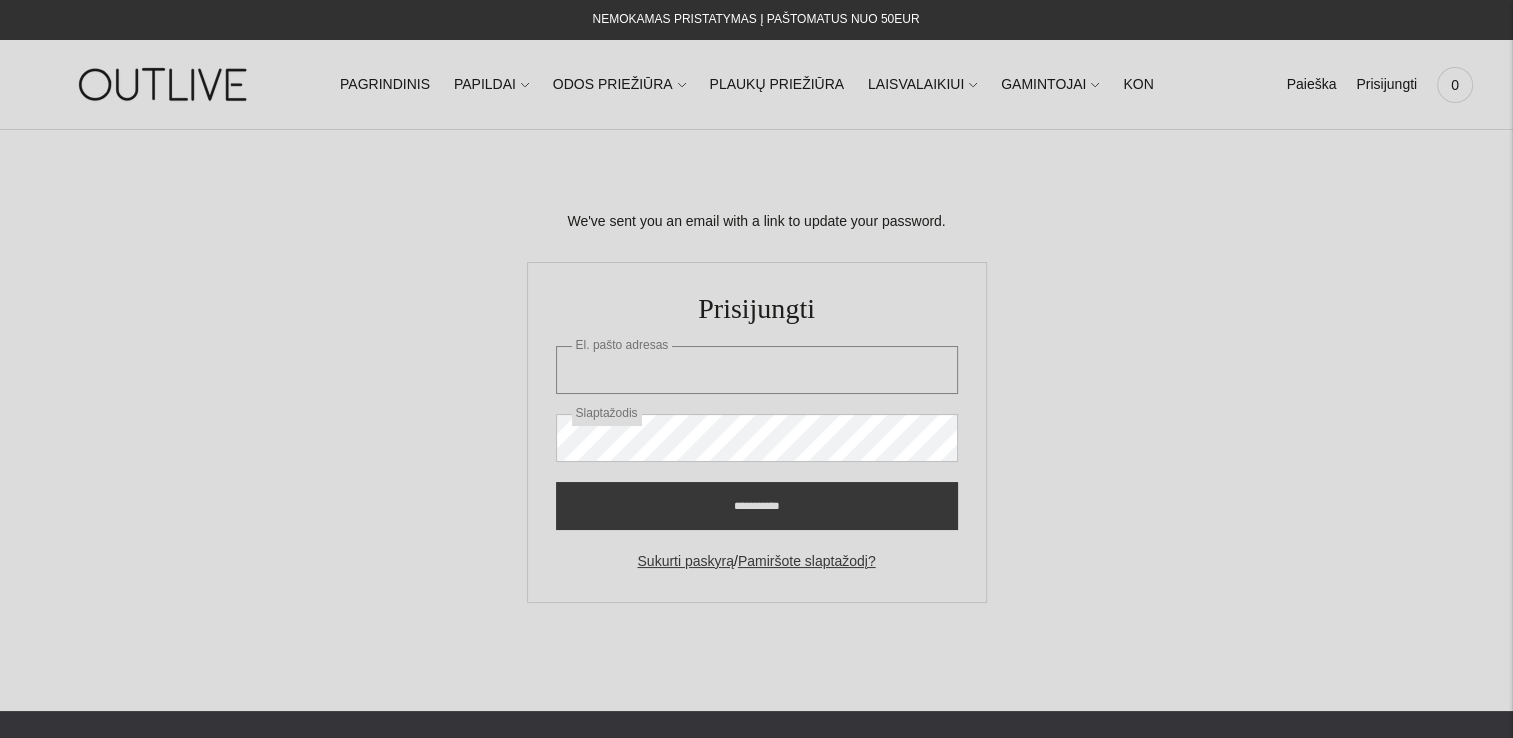 click on "El. pašto adresas" at bounding box center [757, 370] 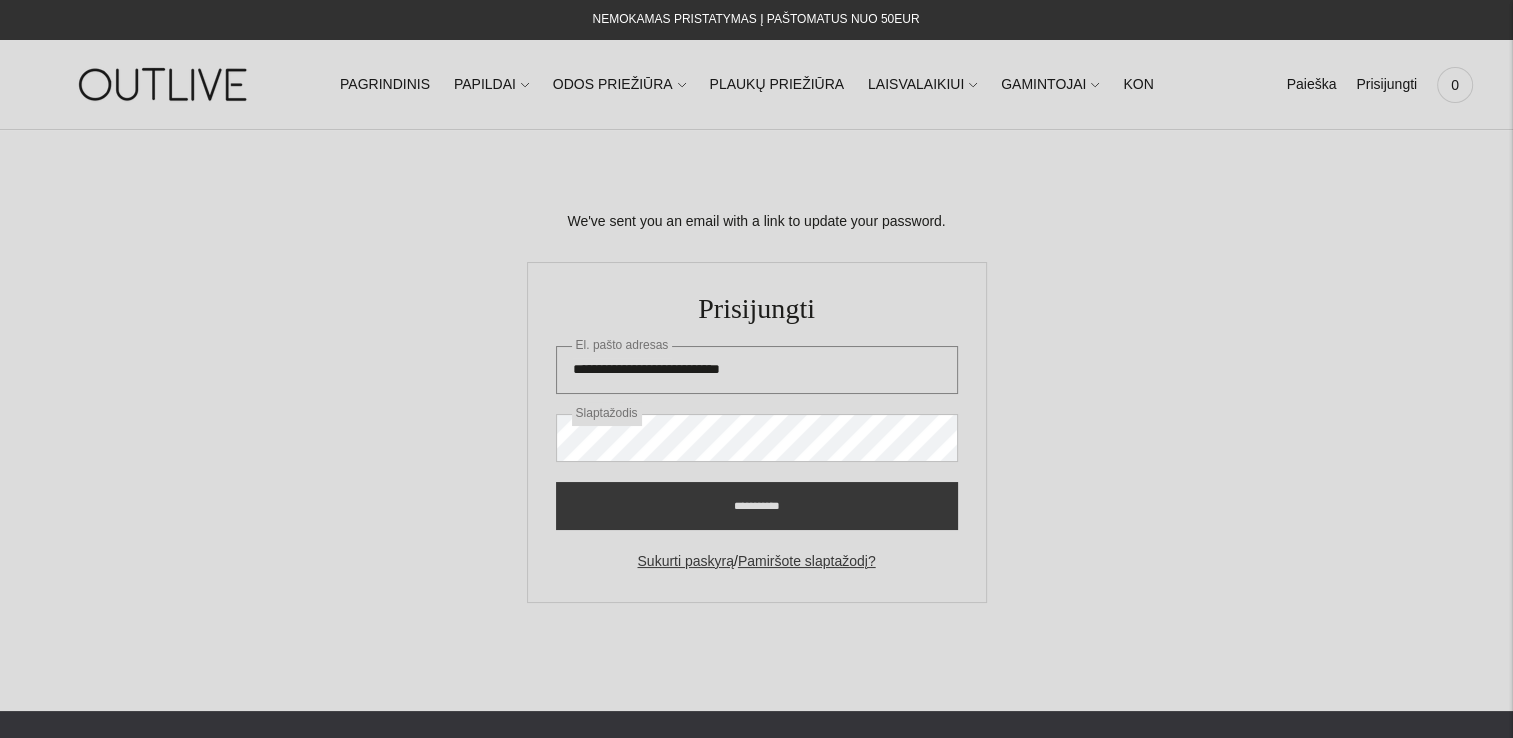 type on "**********" 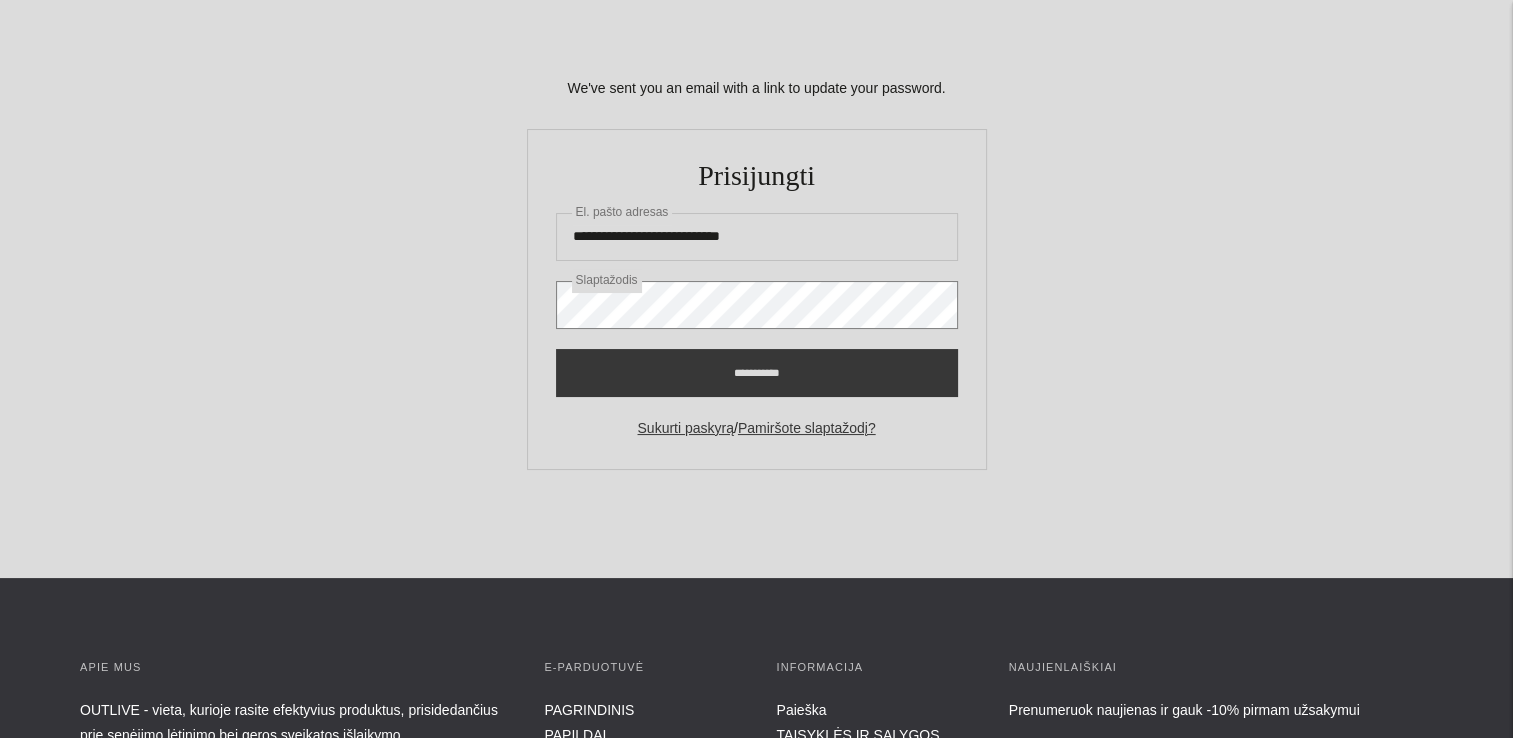 scroll, scrollTop: 0, scrollLeft: 0, axis: both 